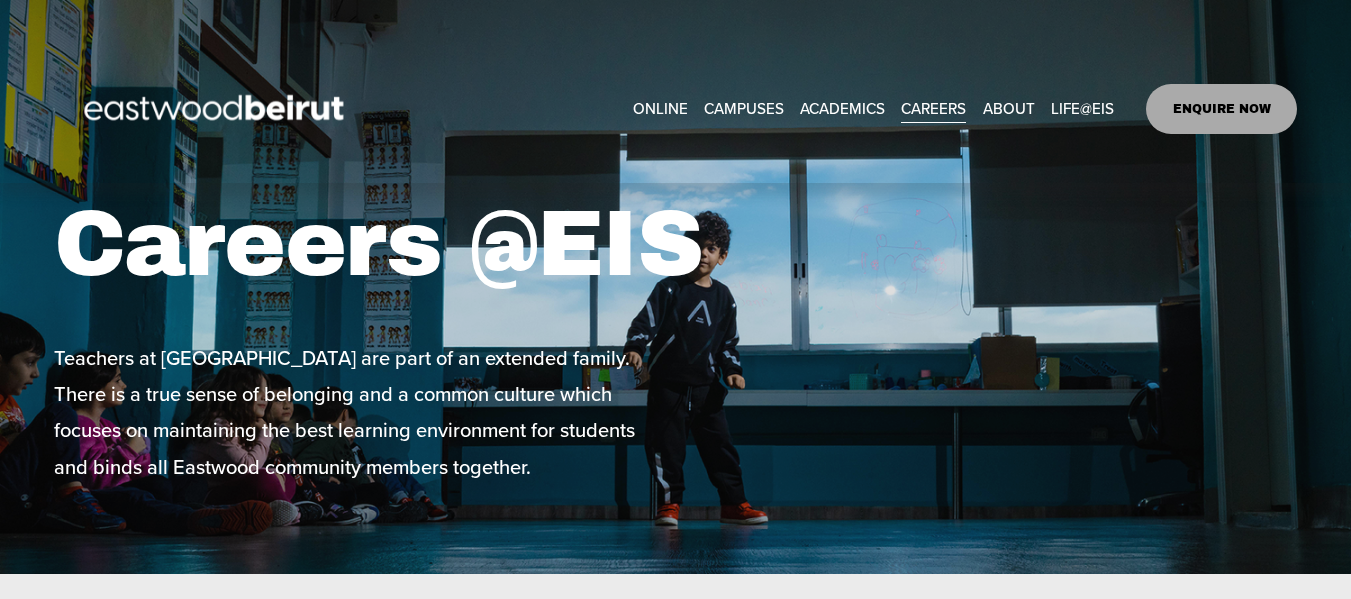 scroll, scrollTop: 0, scrollLeft: 0, axis: both 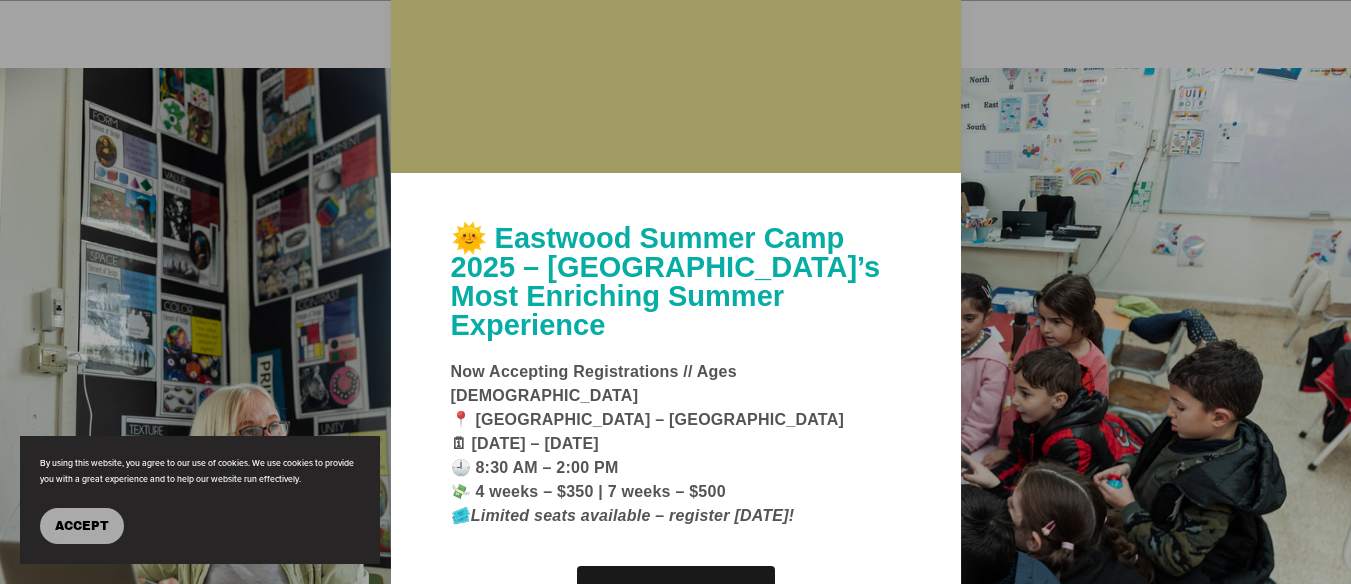 click on "Accept" at bounding box center [82, 526] 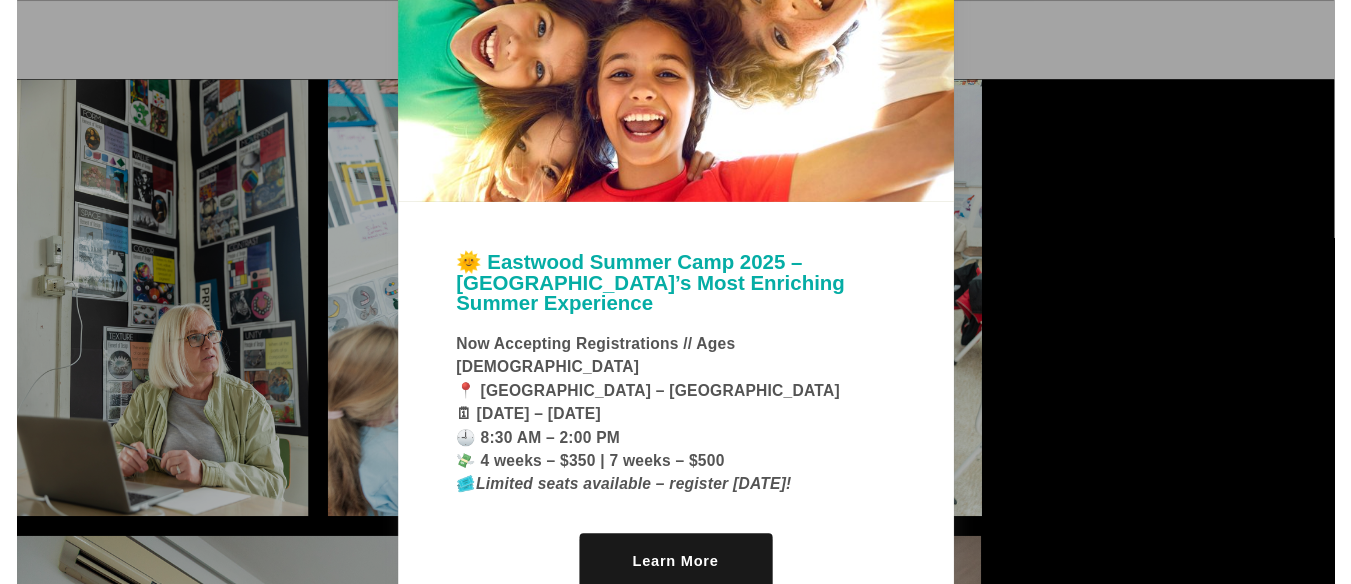 scroll, scrollTop: 1072, scrollLeft: 0, axis: vertical 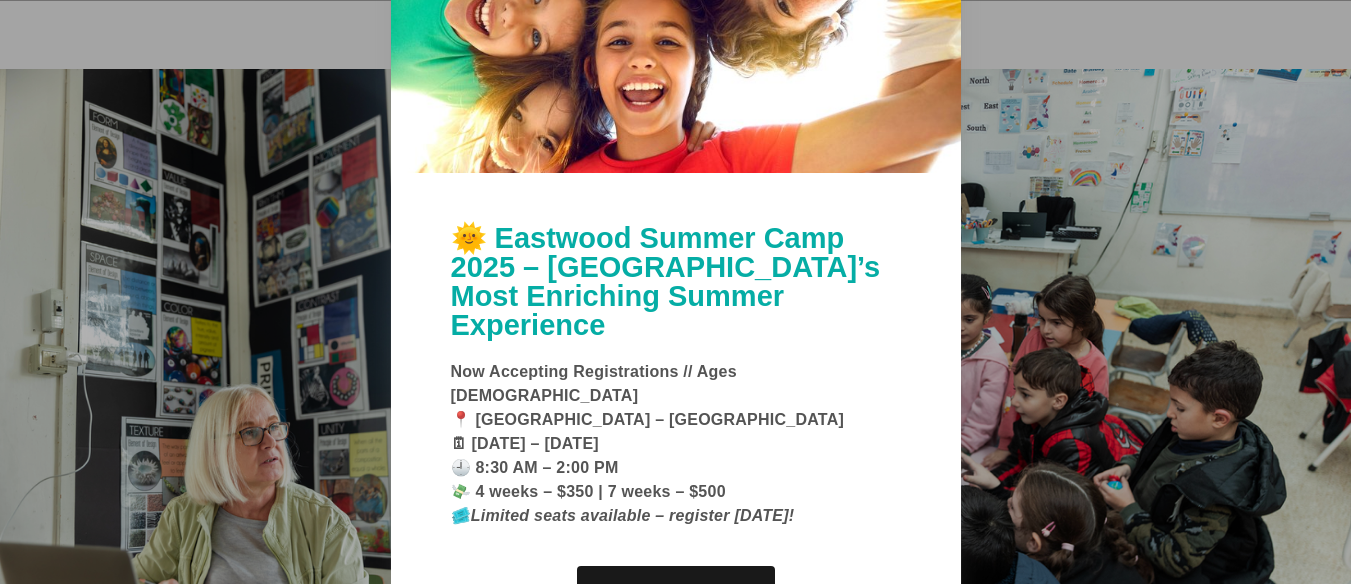 click at bounding box center [675, 292] 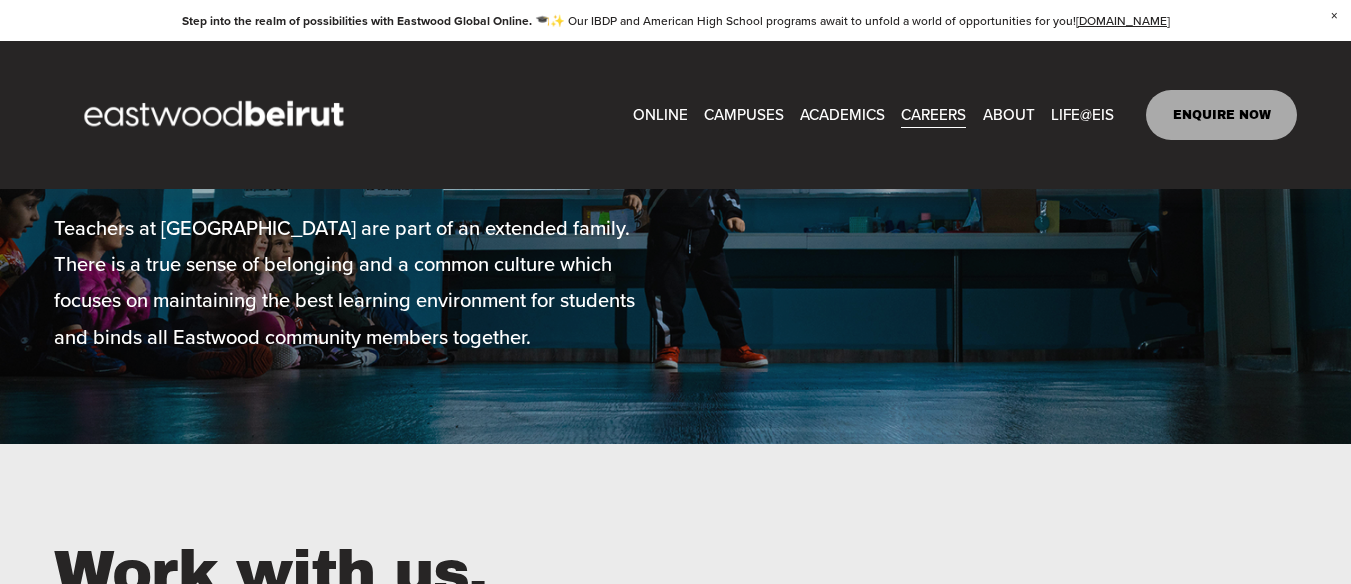 scroll, scrollTop: 172, scrollLeft: 0, axis: vertical 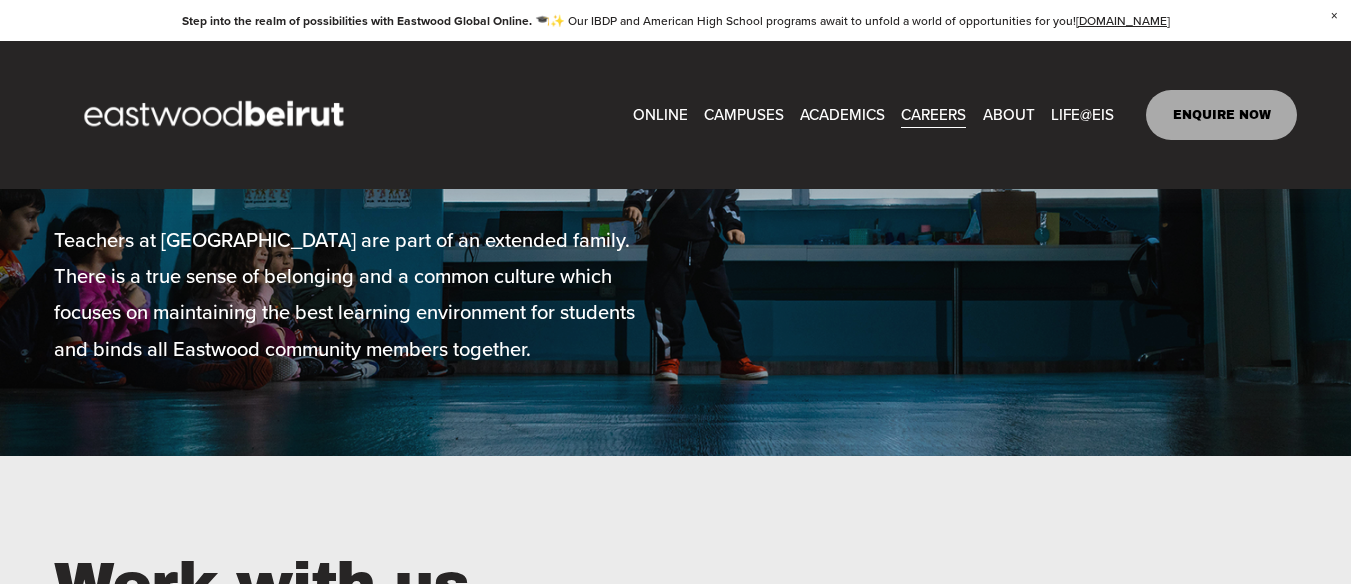 click on "CAREERS" at bounding box center (933, 114) 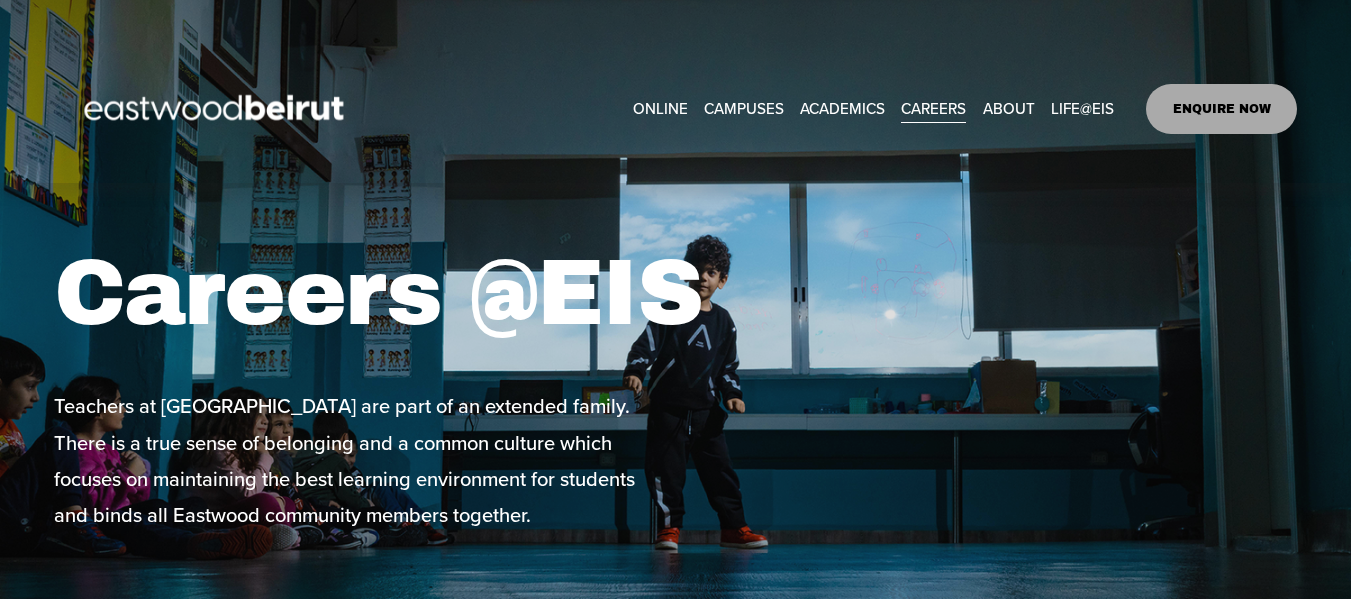 scroll, scrollTop: 0, scrollLeft: 0, axis: both 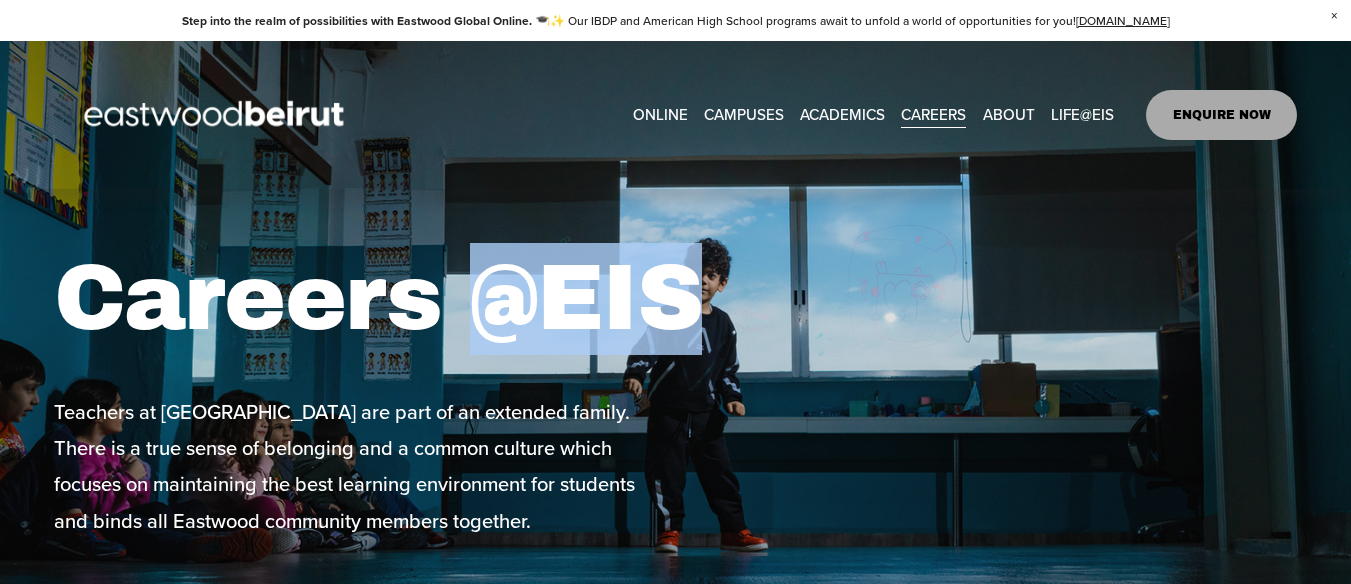 drag, startPoint x: 711, startPoint y: 296, endPoint x: 506, endPoint y: 330, distance: 207.80038 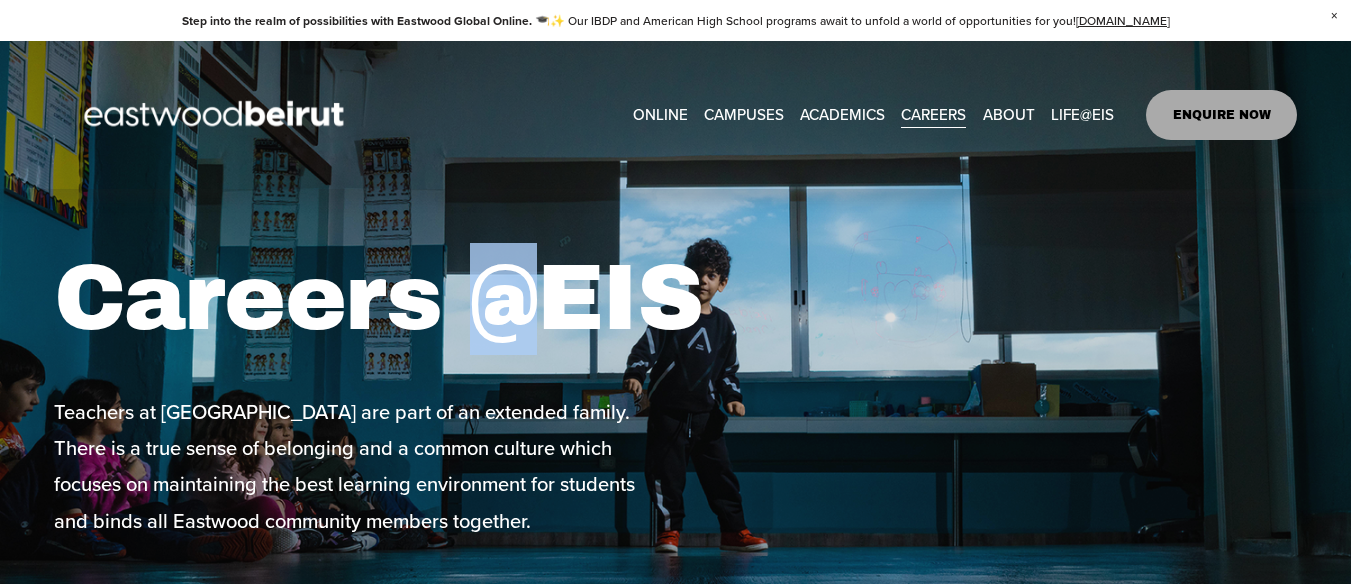 click on "Careers @EIS" at bounding box center (414, 299) 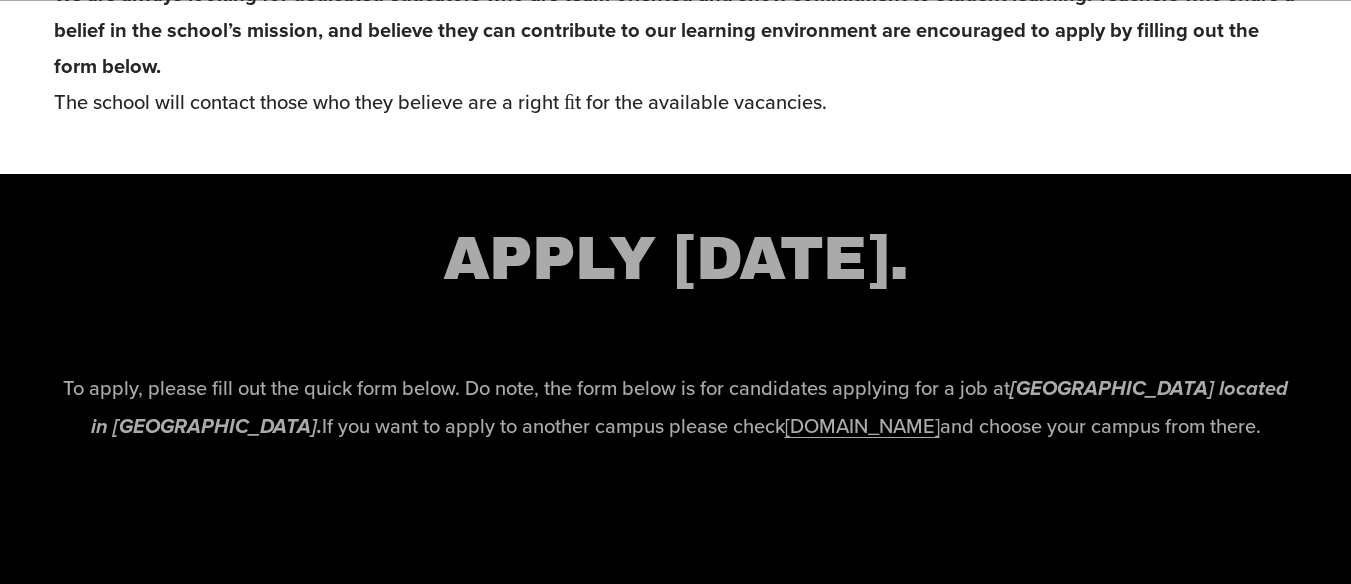 scroll, scrollTop: 4084, scrollLeft: 0, axis: vertical 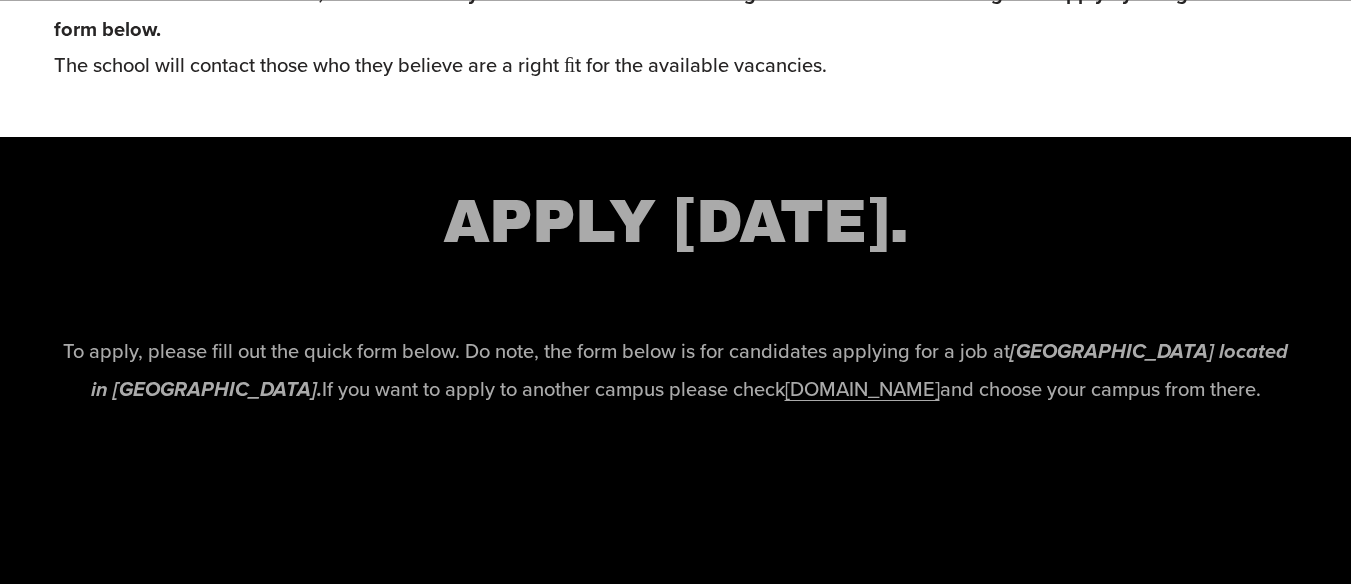 click on "[DOMAIN_NAME]" at bounding box center [862, 388] 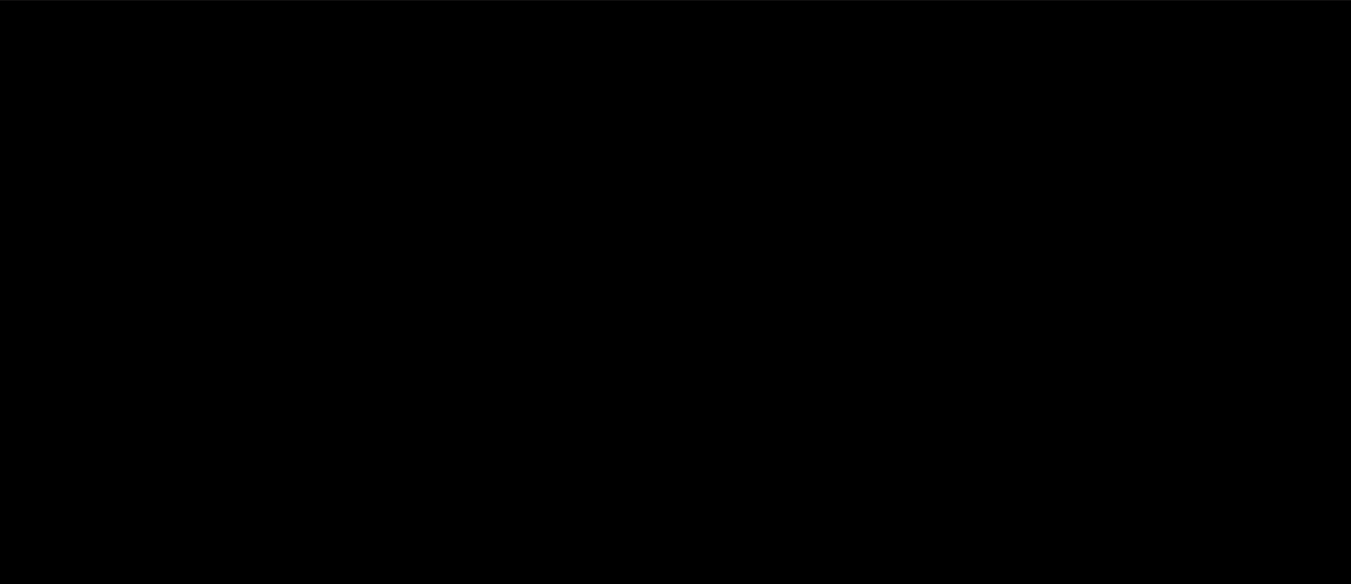 scroll, scrollTop: 4762, scrollLeft: 0, axis: vertical 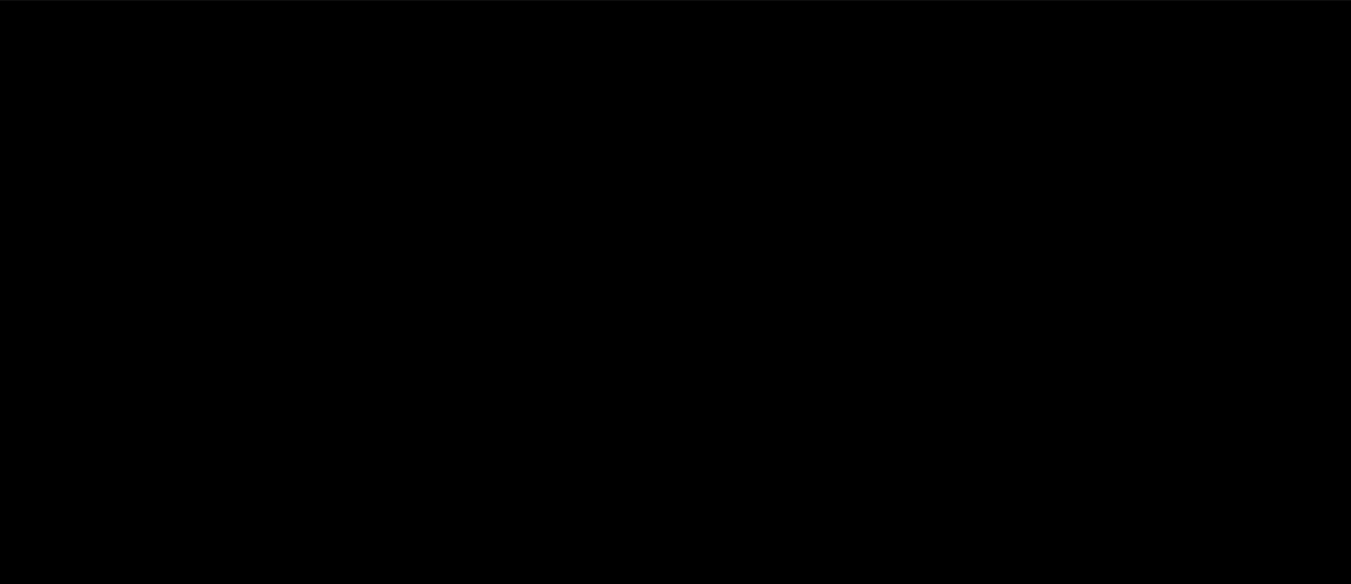 drag, startPoint x: 1364, startPoint y: 29, endPoint x: 1345, endPoint y: 403, distance: 374.4823 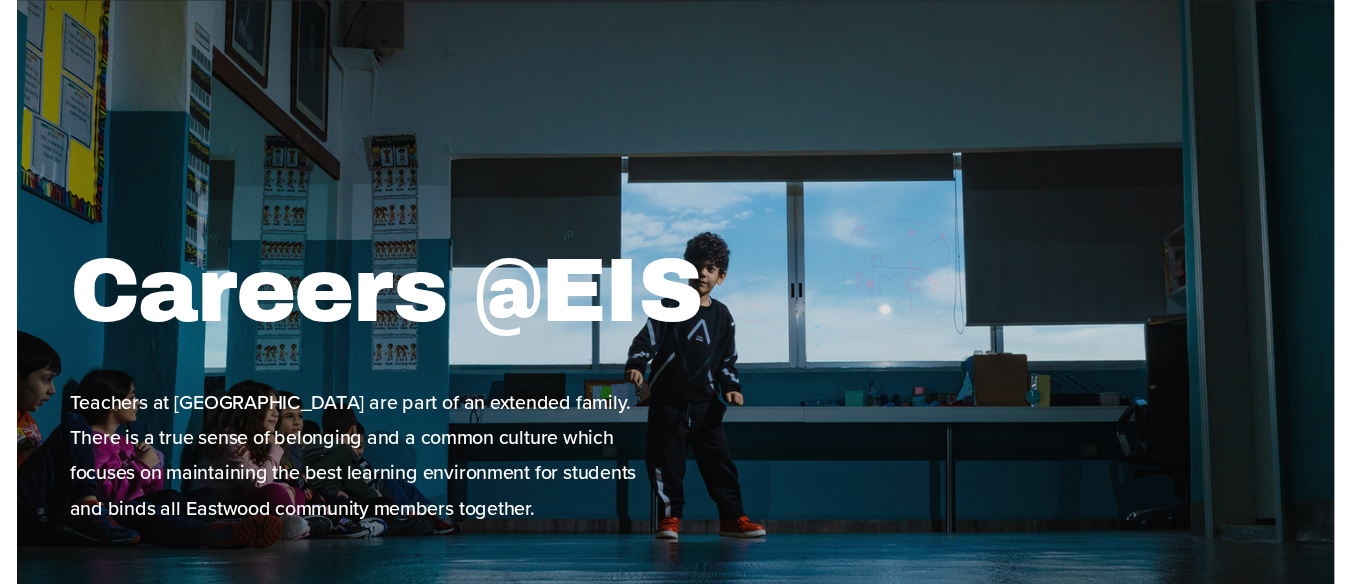 scroll, scrollTop: 4639, scrollLeft: 0, axis: vertical 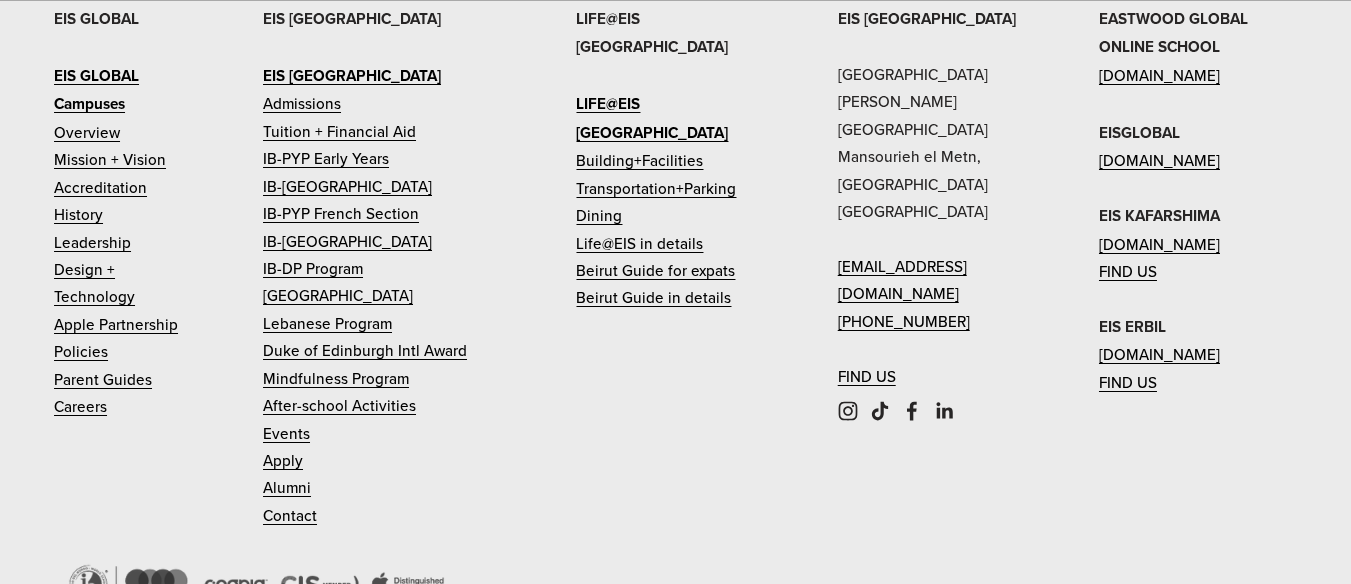 click on "Careers" at bounding box center (80, 406) 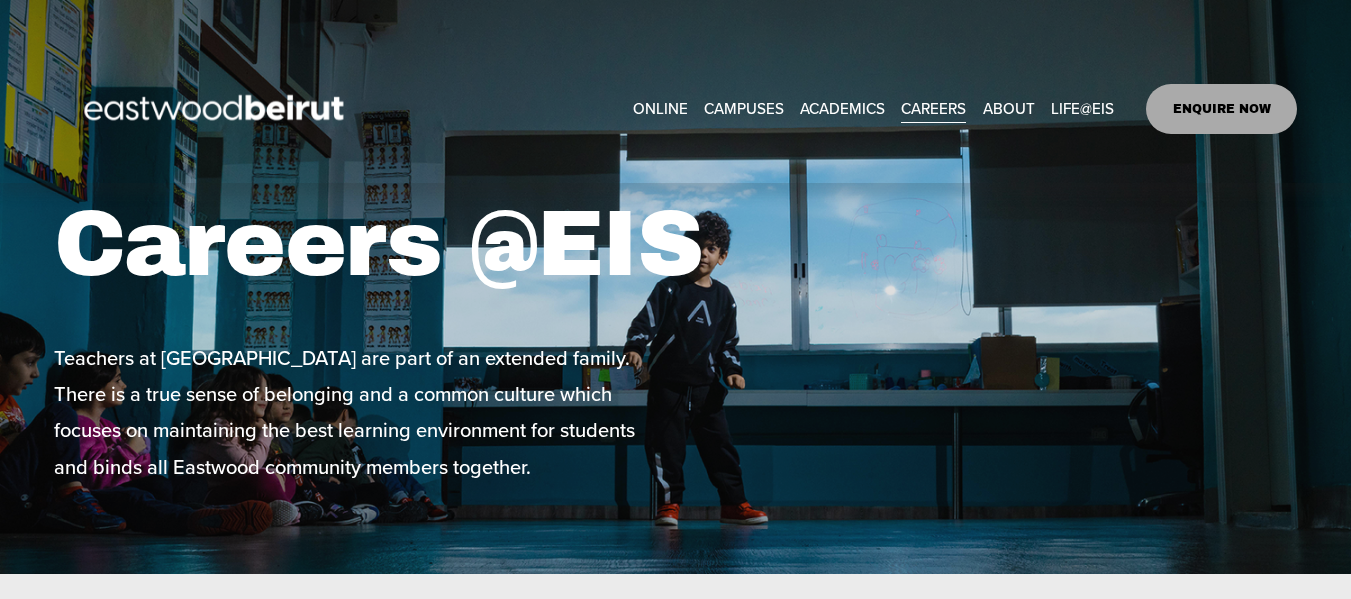 scroll, scrollTop: 0, scrollLeft: 0, axis: both 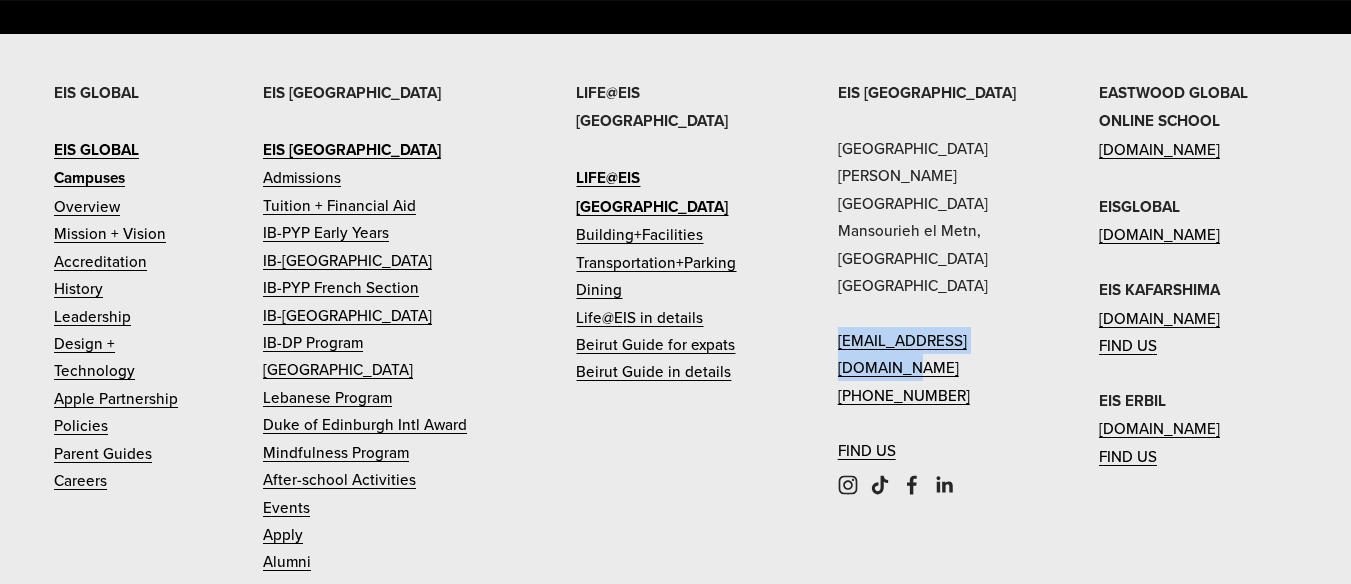 drag, startPoint x: 1029, startPoint y: 333, endPoint x: 837, endPoint y: 327, distance: 192.09373 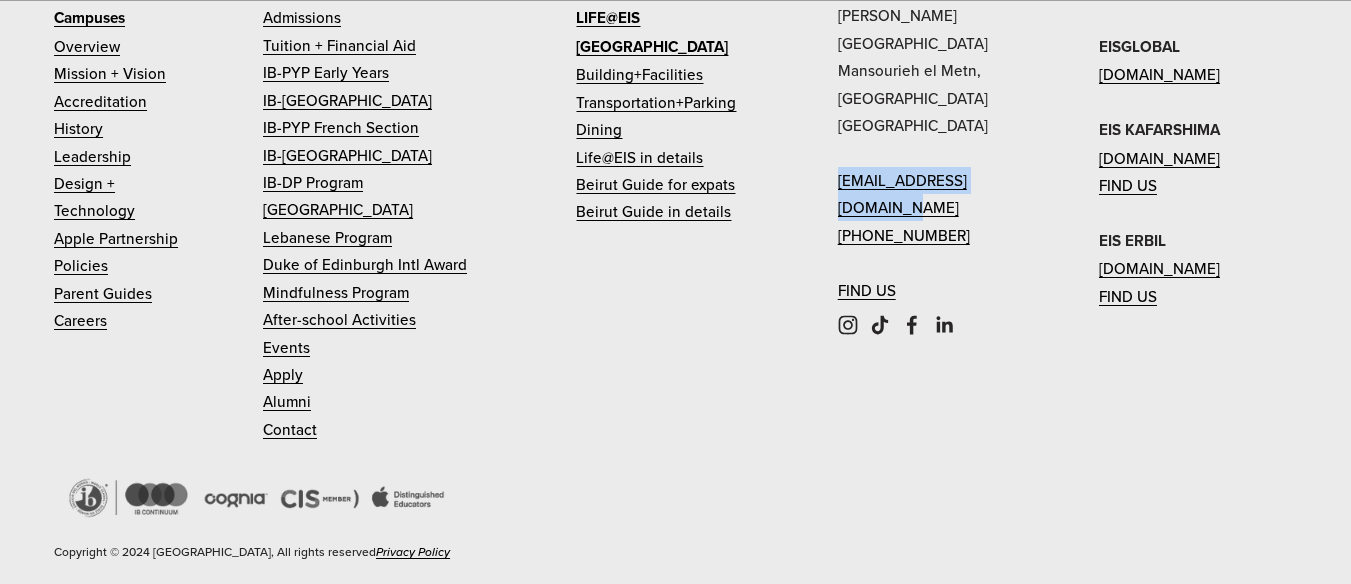 scroll, scrollTop: 6119, scrollLeft: 0, axis: vertical 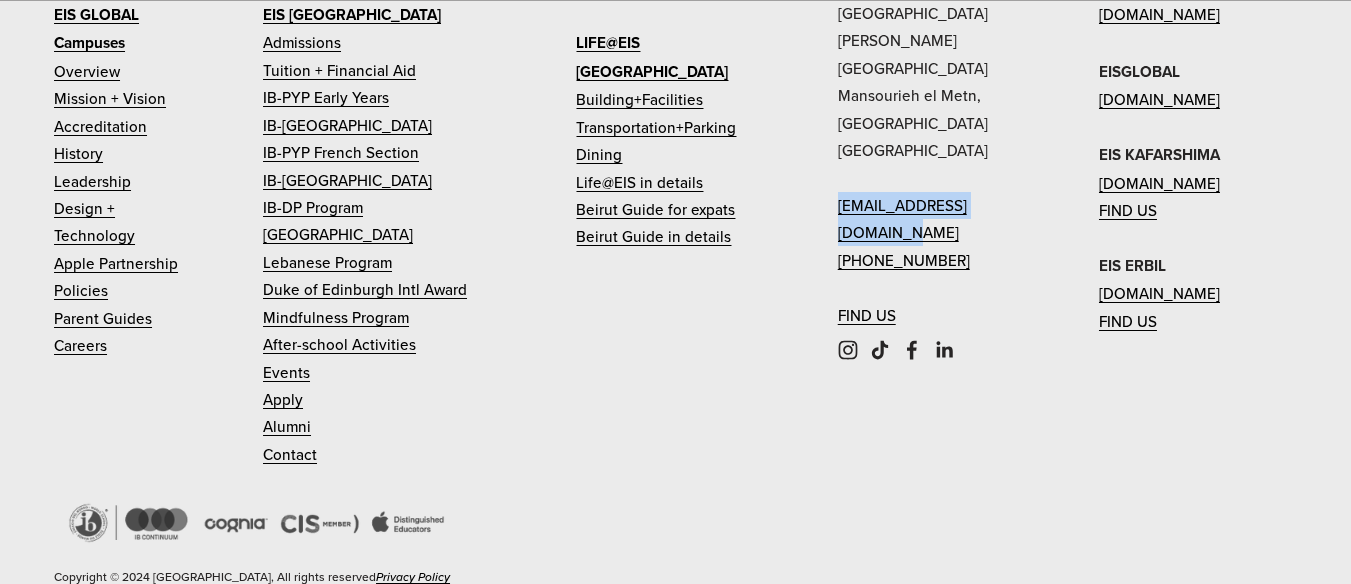 copy on "[EMAIL_ADDRESS][DOMAIN_NAME]" 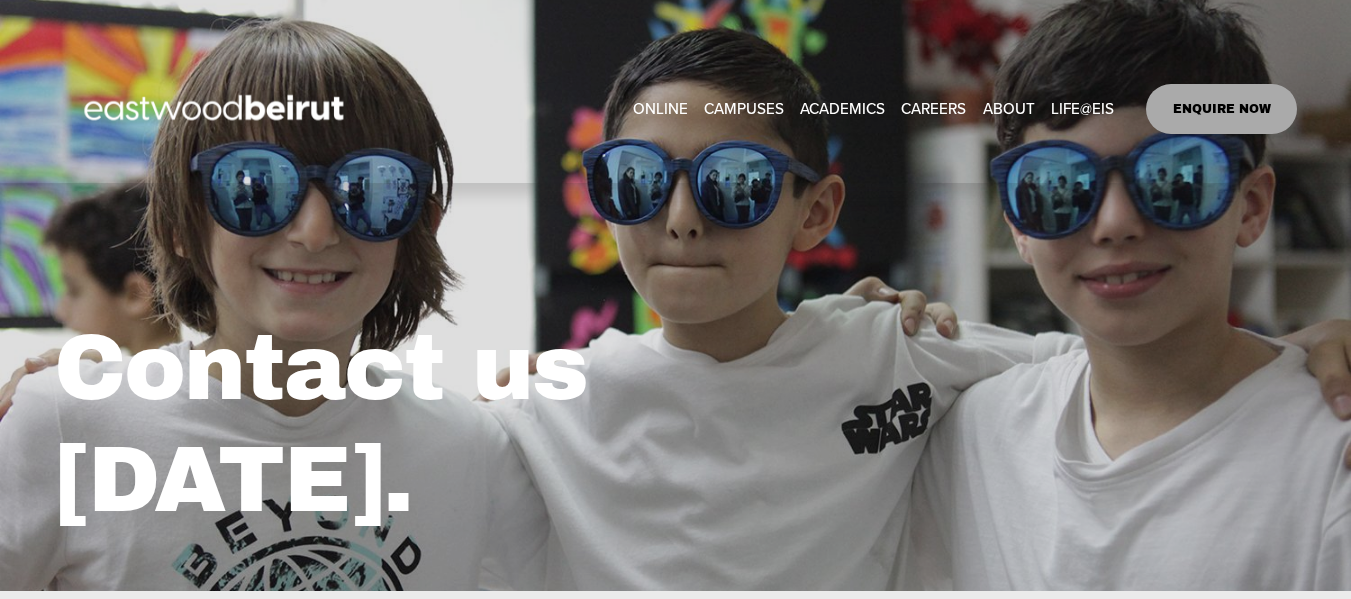 scroll, scrollTop: 0, scrollLeft: 0, axis: both 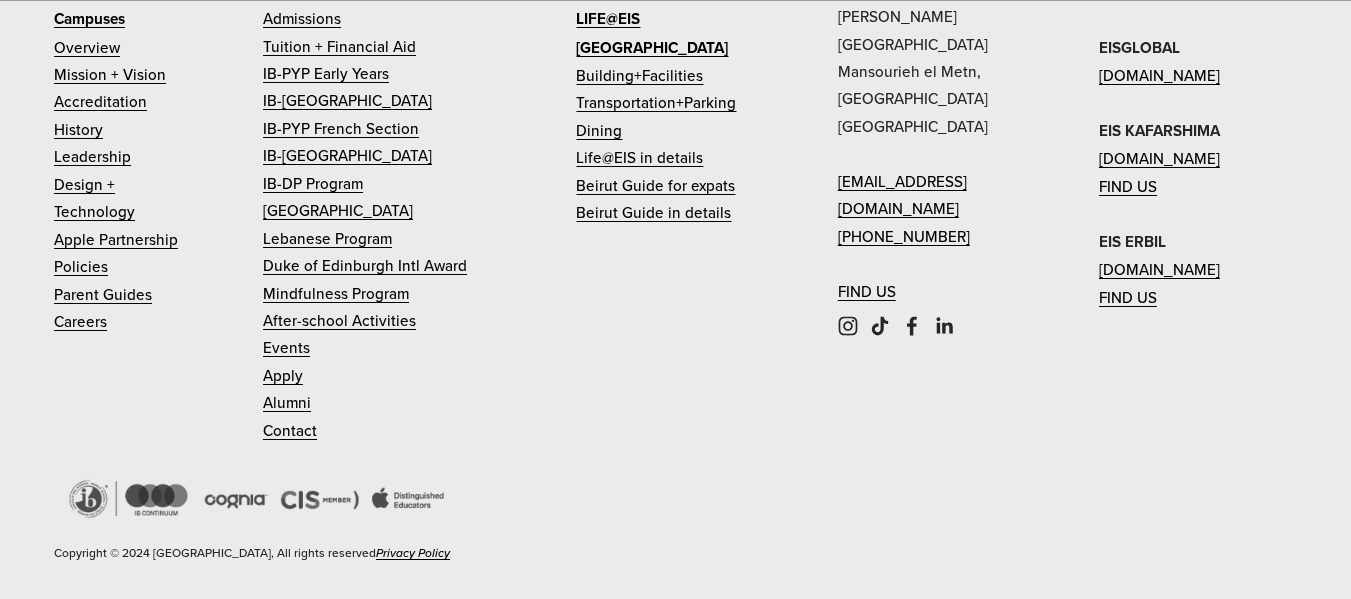drag, startPoint x: 1360, startPoint y: 441, endPoint x: 1350, endPoint y: 567, distance: 126.3962 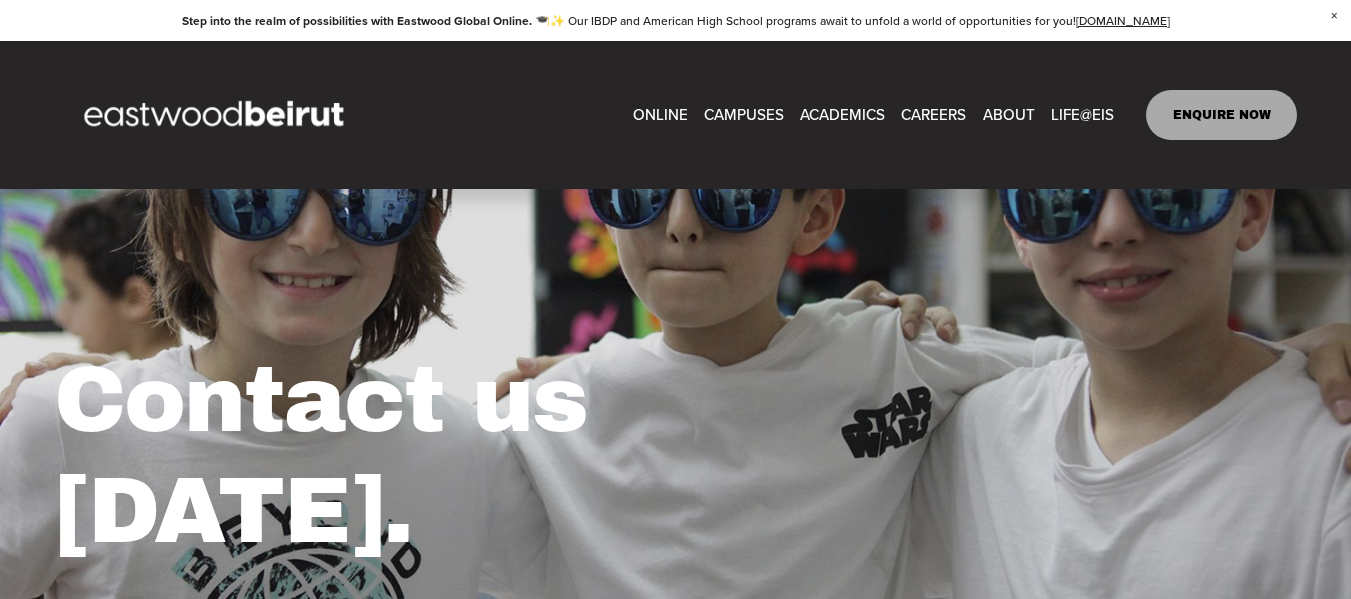 scroll, scrollTop: 0, scrollLeft: 0, axis: both 